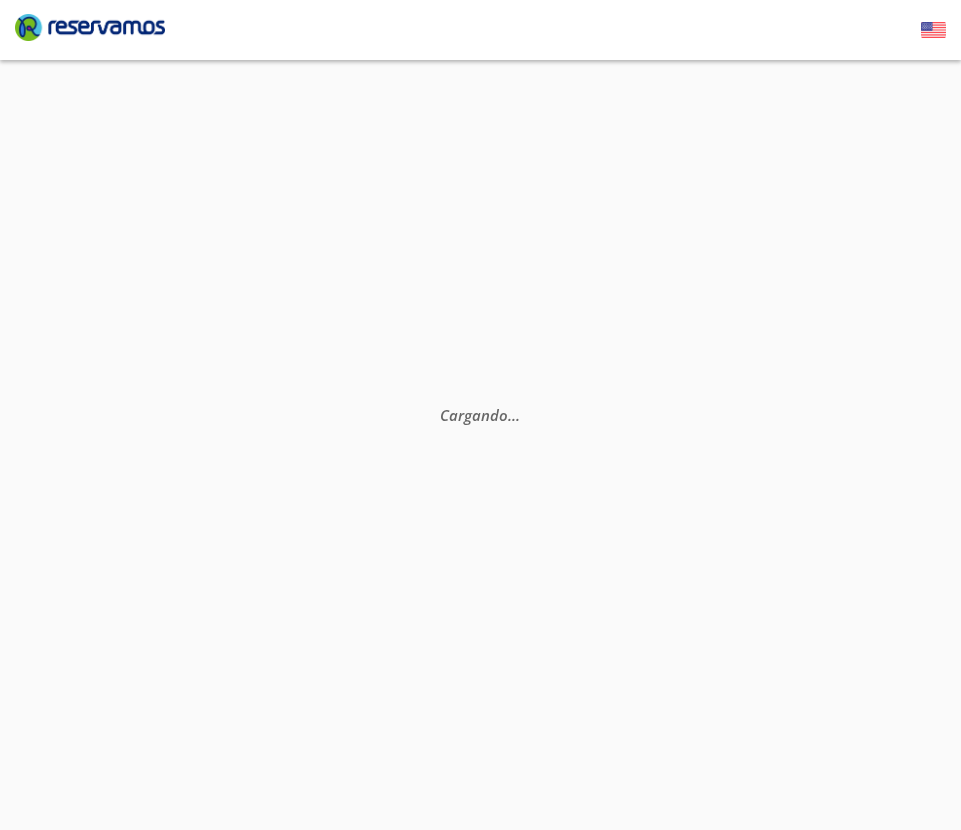 scroll, scrollTop: 0, scrollLeft: 0, axis: both 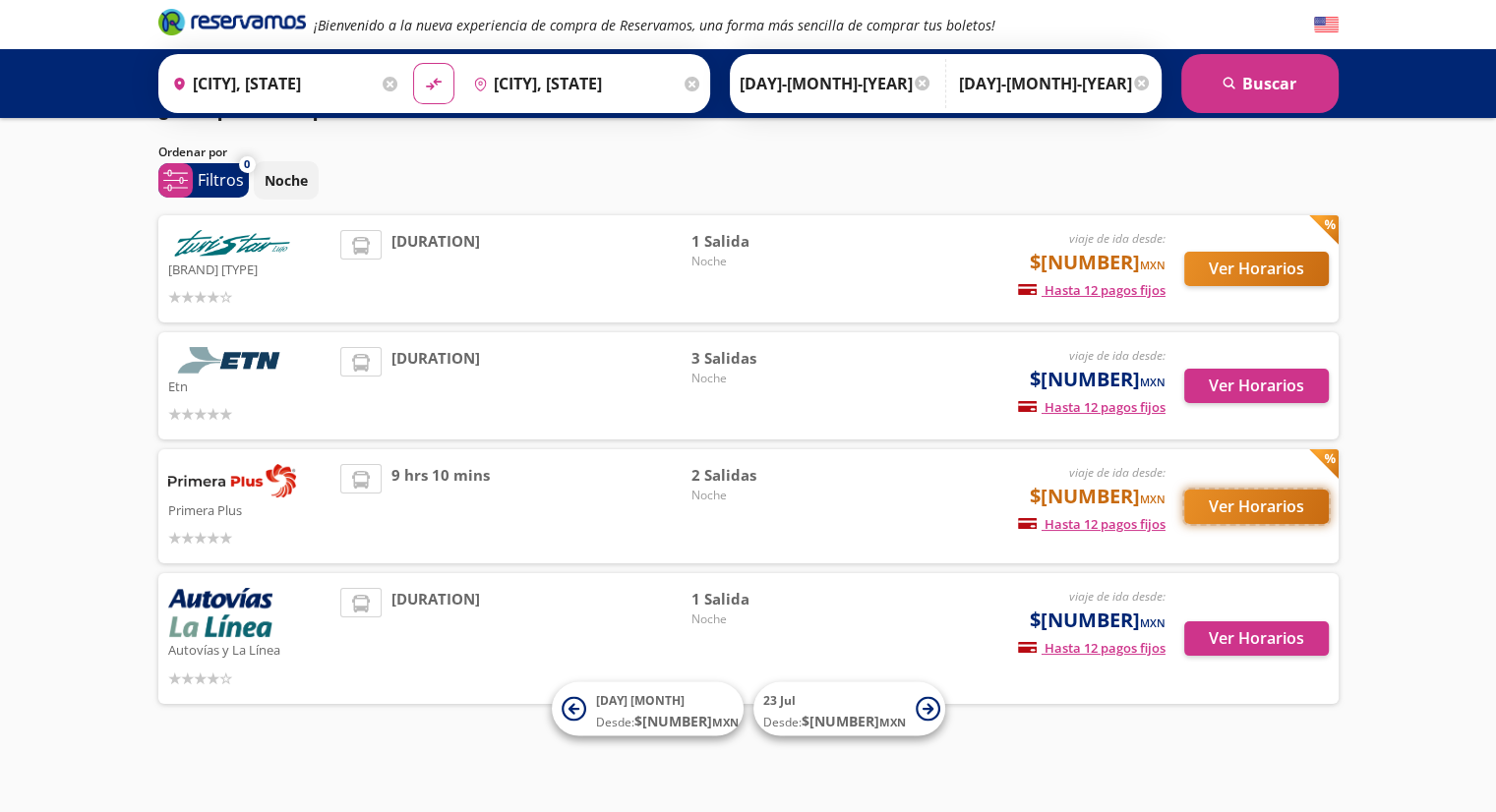 click on "Ver Horarios" at bounding box center [1256, 268] 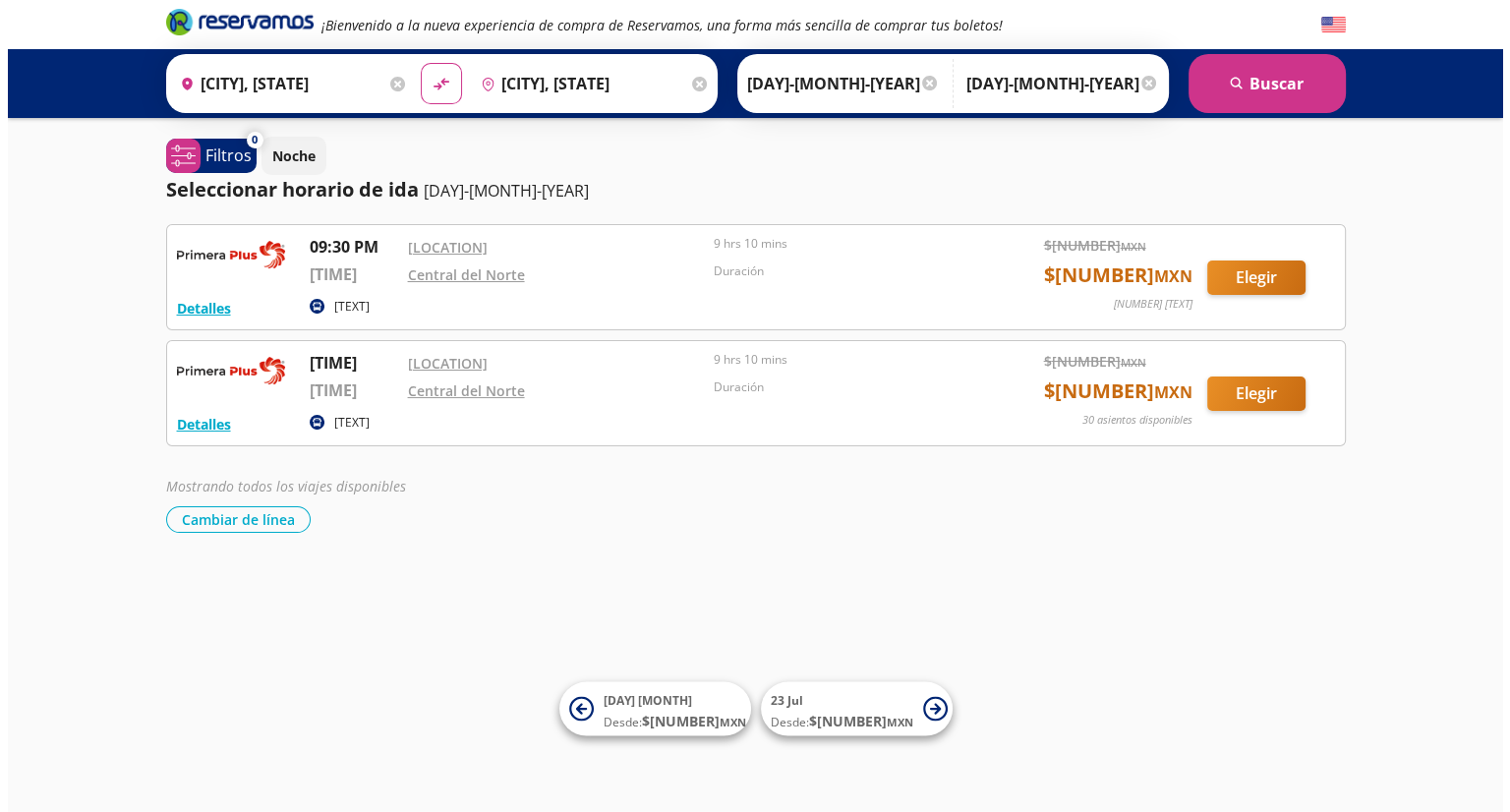 scroll, scrollTop: 0, scrollLeft: 0, axis: both 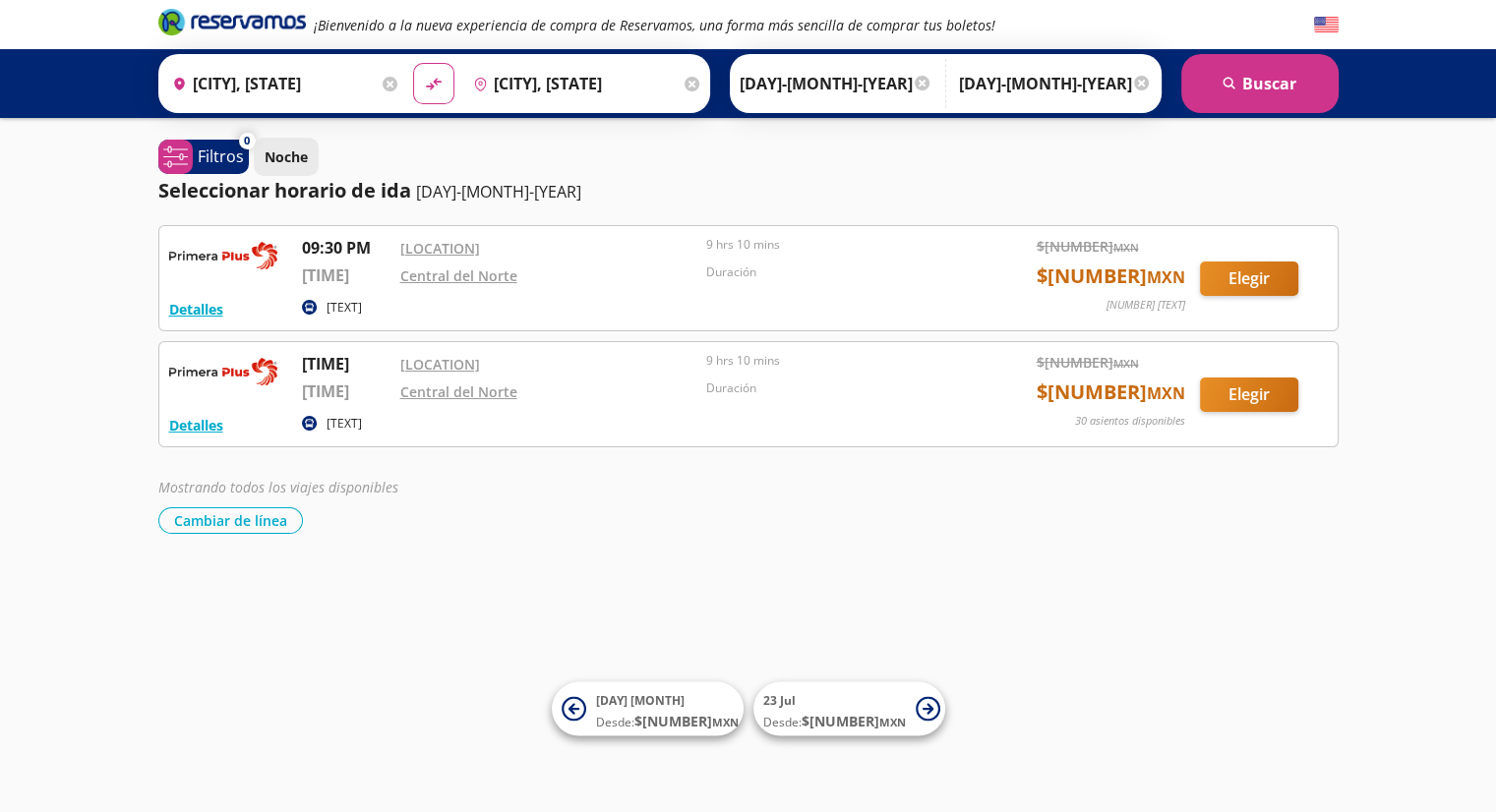 click on "Noche" at bounding box center (286, 156) 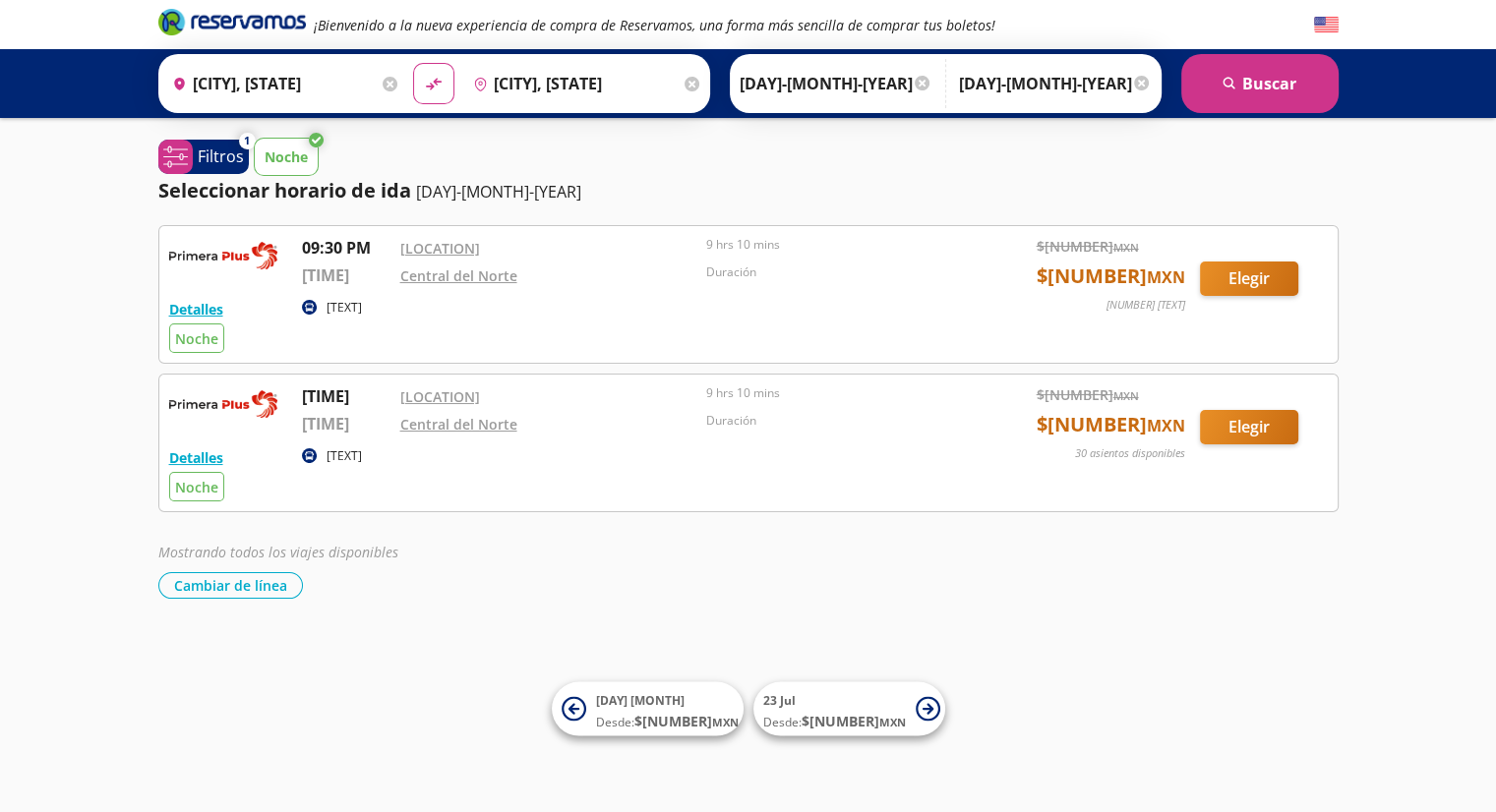 click on "Noche" at bounding box center (286, 156) 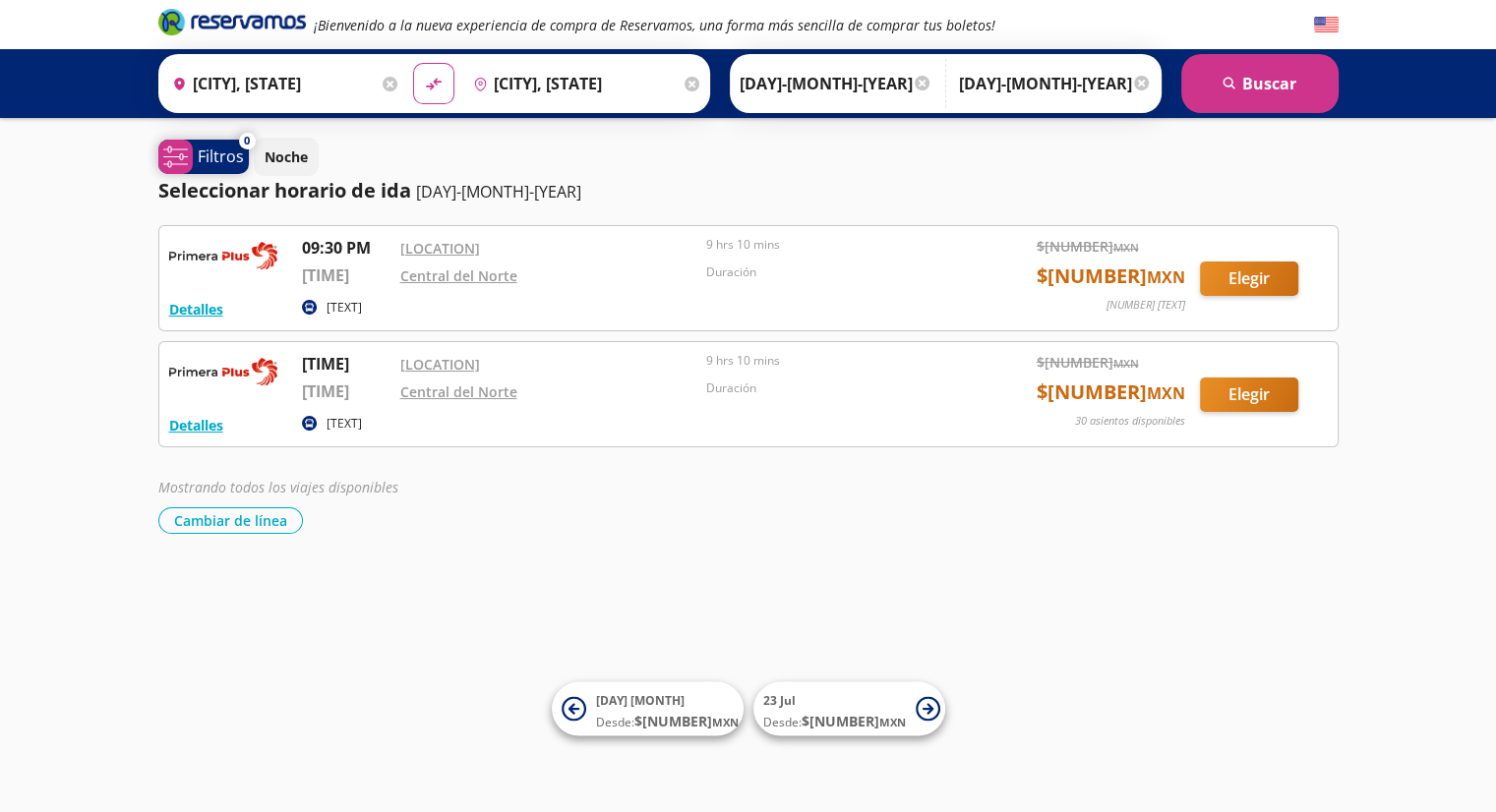 click on "Filtros" at bounding box center (220, 156) 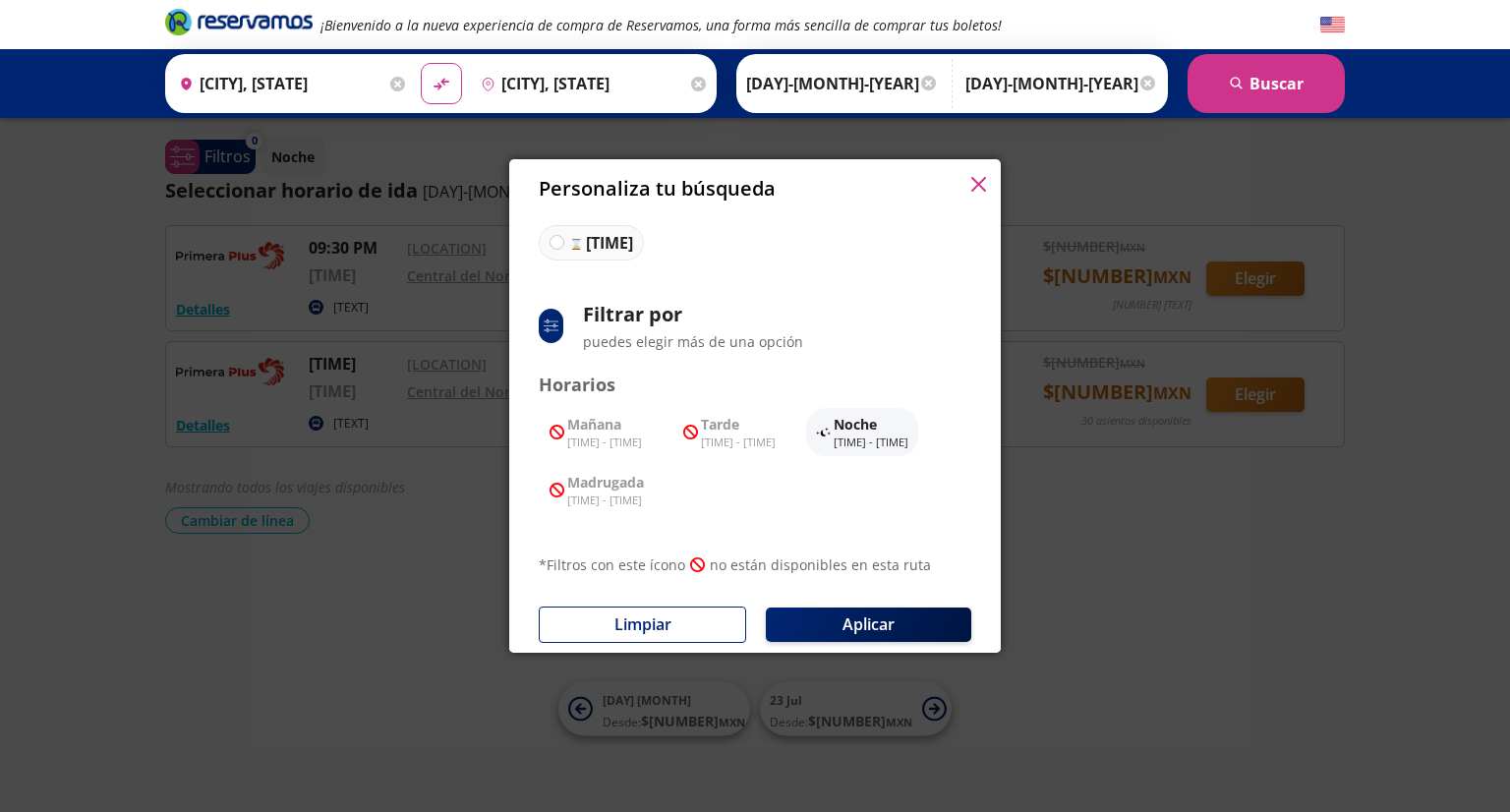 scroll, scrollTop: 101, scrollLeft: 0, axis: vertical 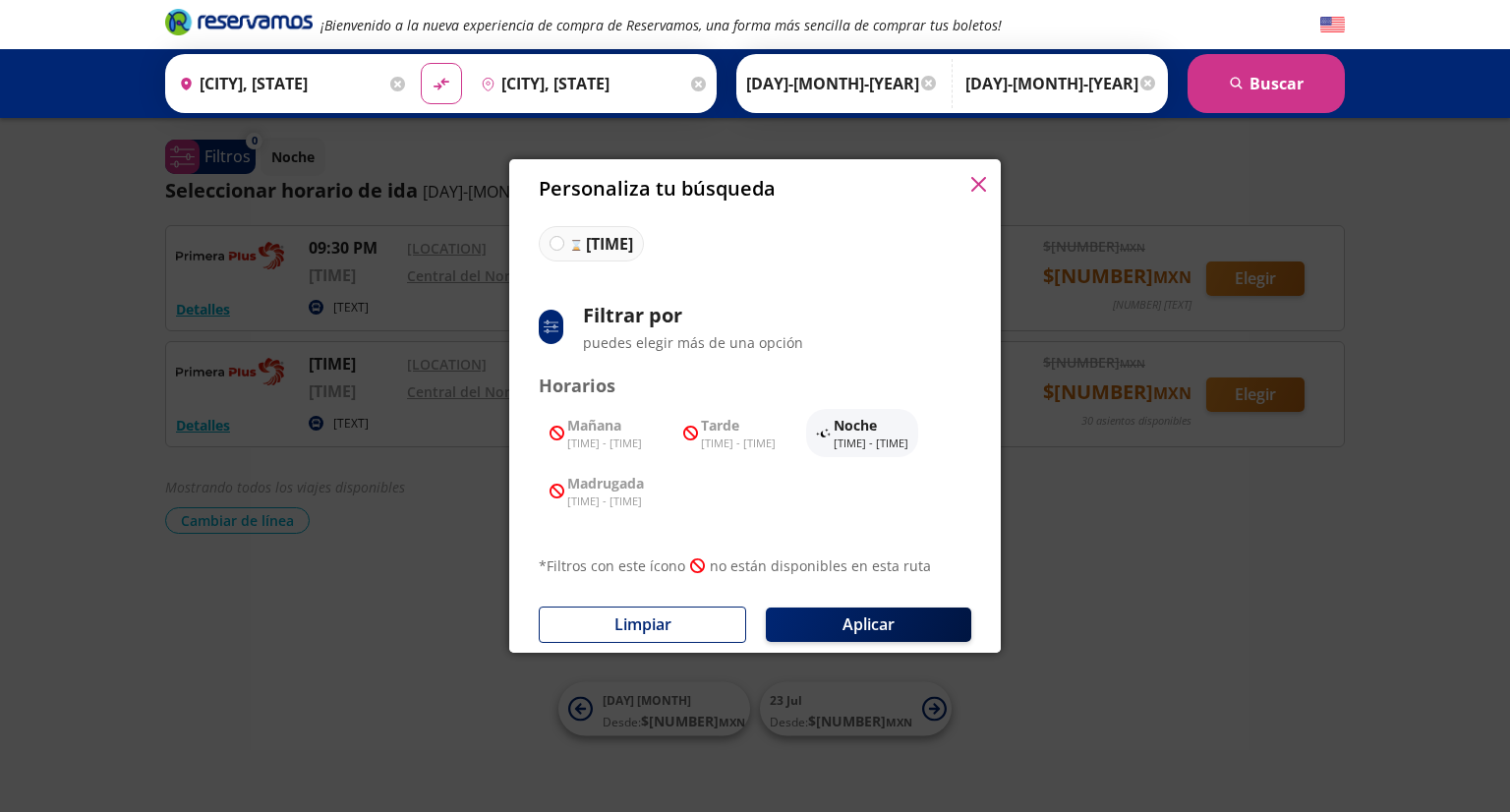 click at bounding box center [978, 184] 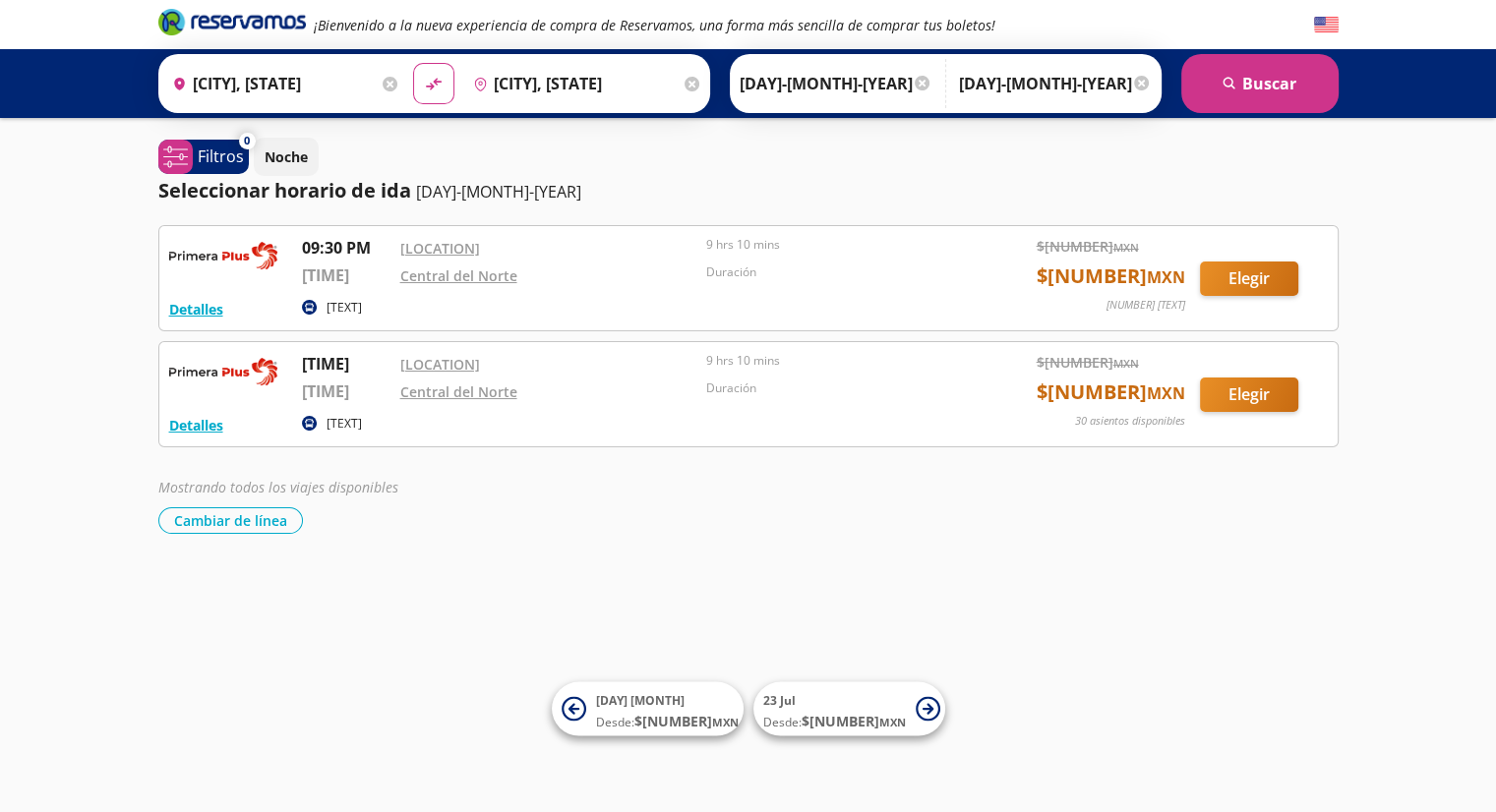 click at bounding box center [1141, 83] 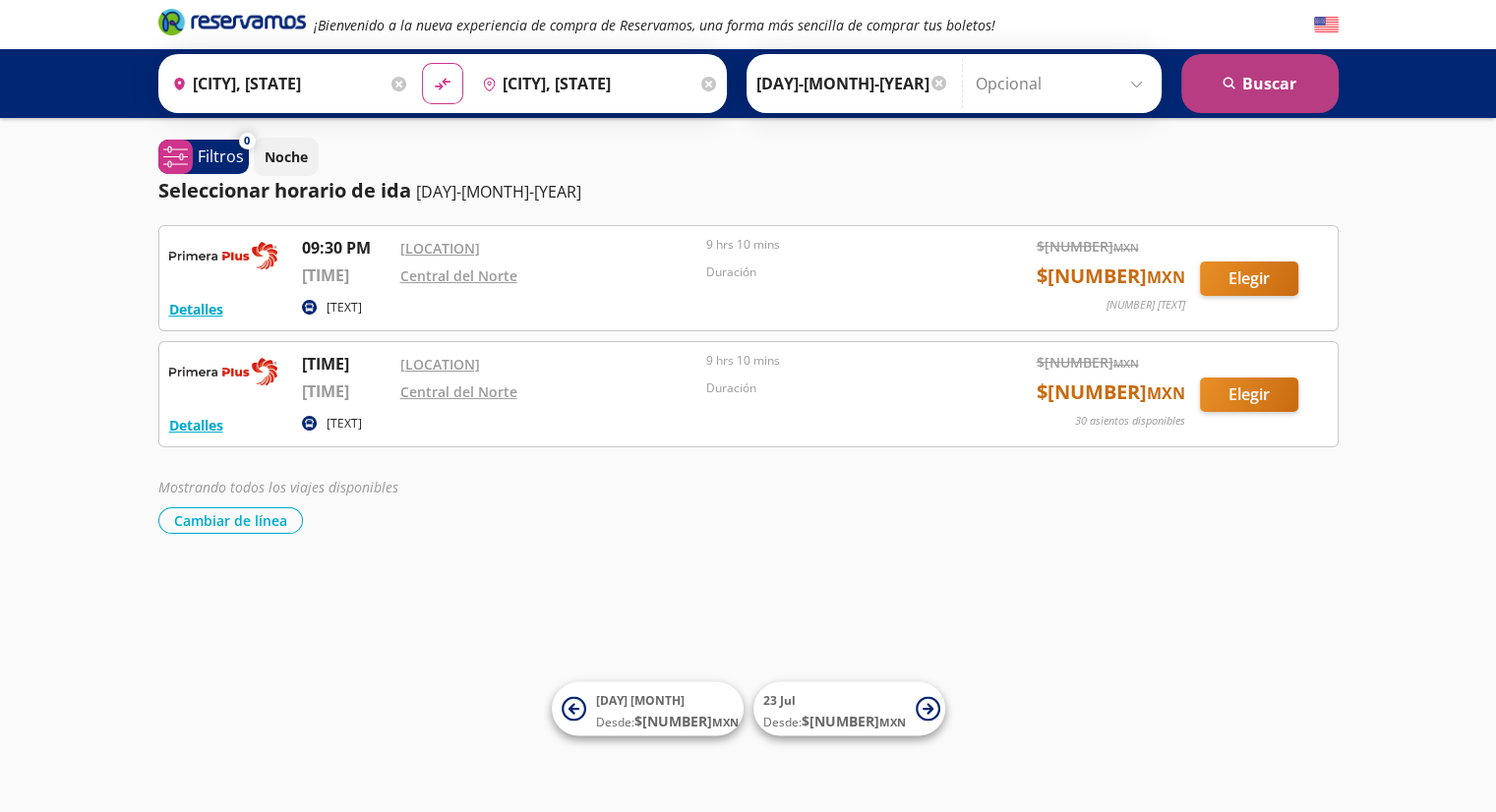 click on "search
Buscar" at bounding box center [1260, 84] 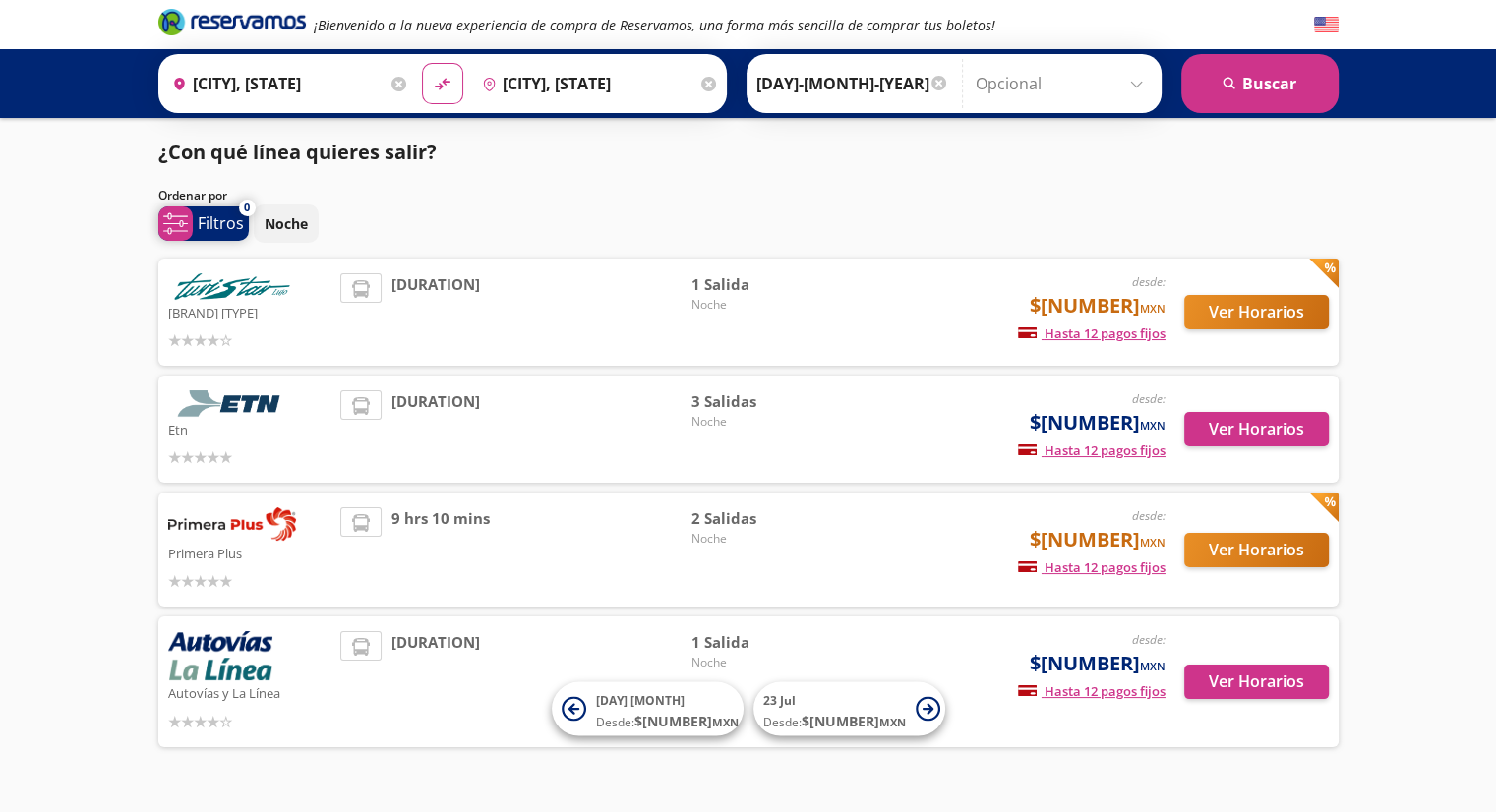 click on "Filtros" at bounding box center [220, 223] 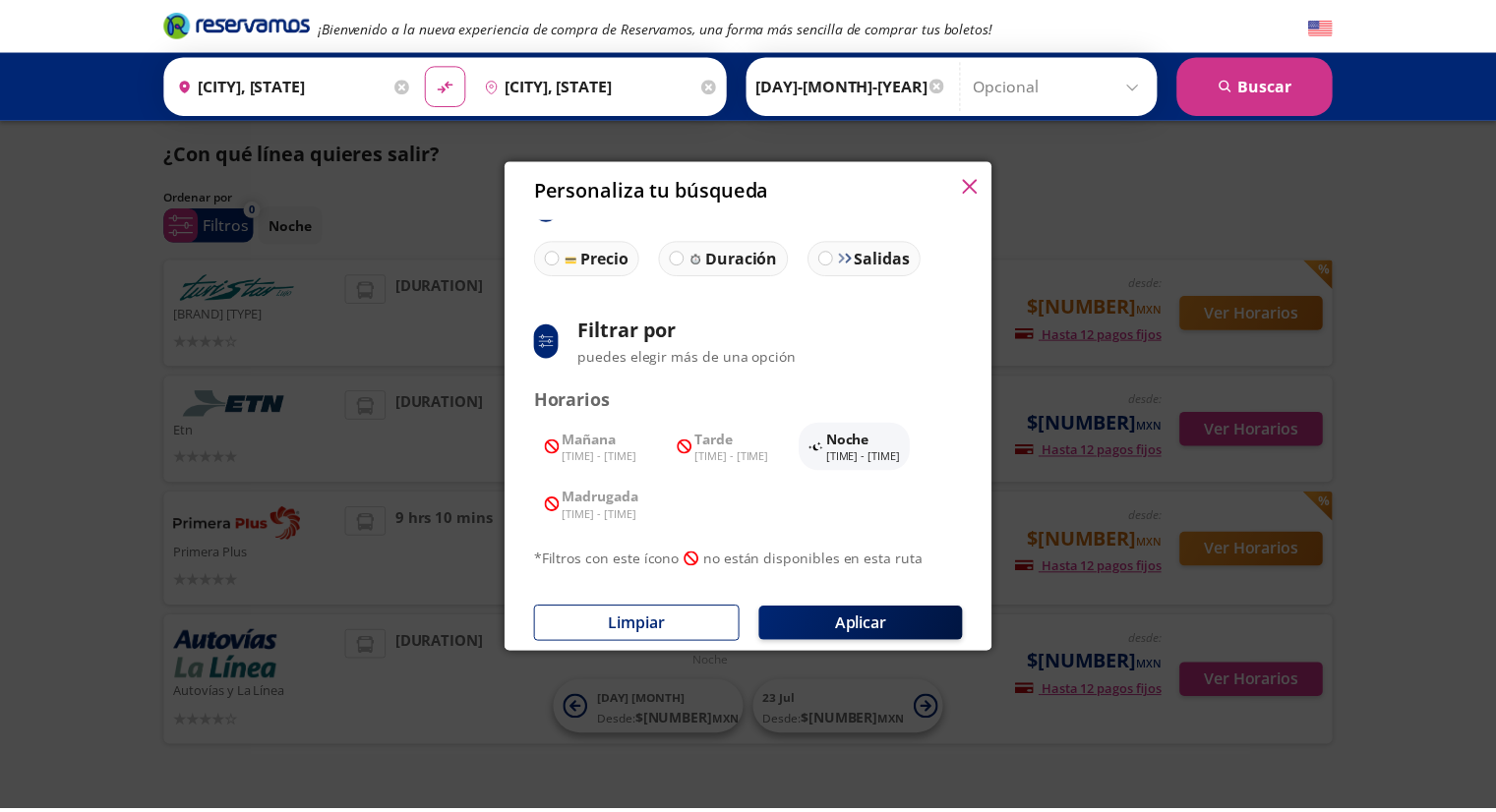scroll, scrollTop: 43, scrollLeft: 0, axis: vertical 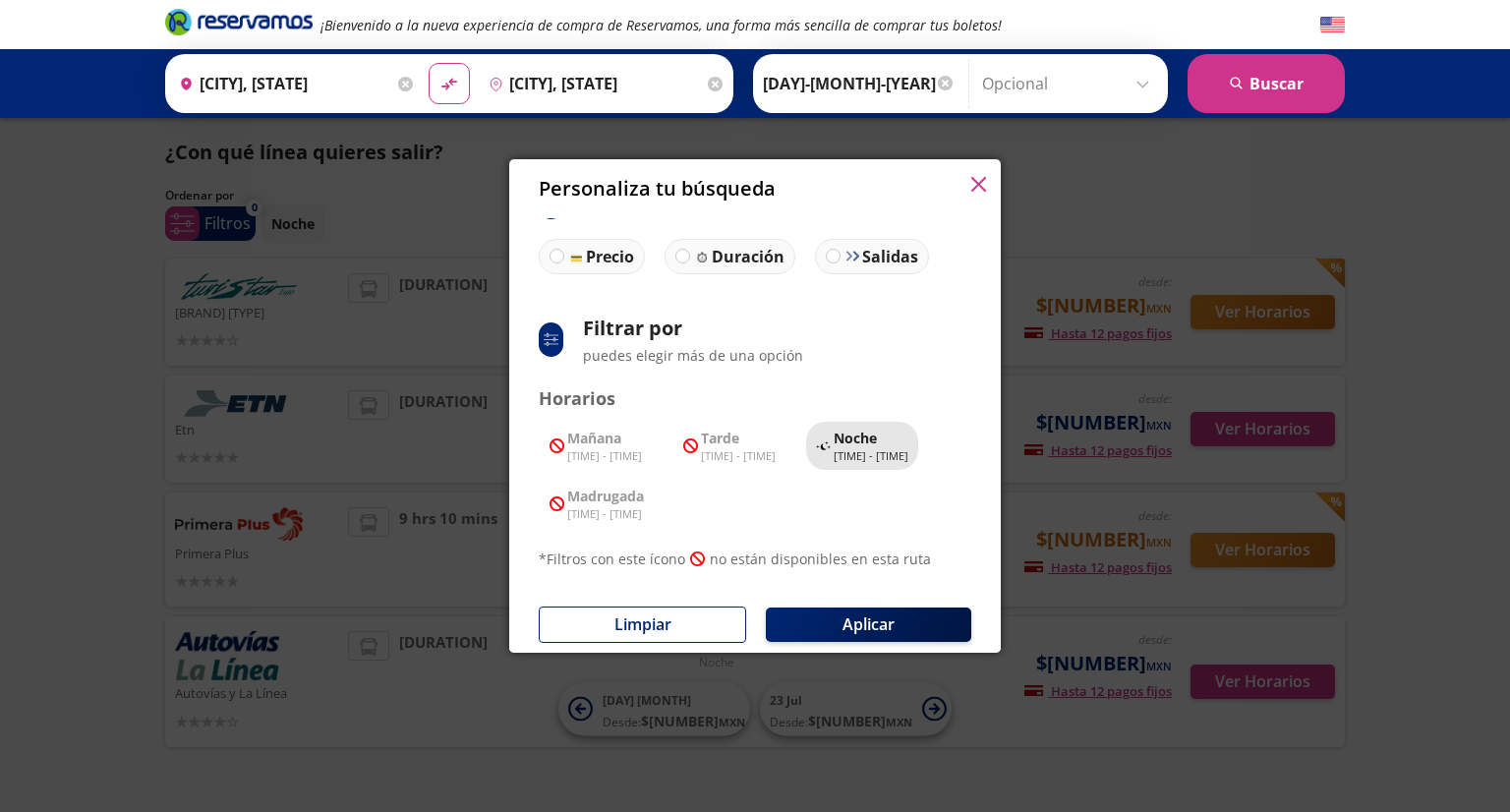 click on "[TIME] - [TIME]" at bounding box center (871, 456) 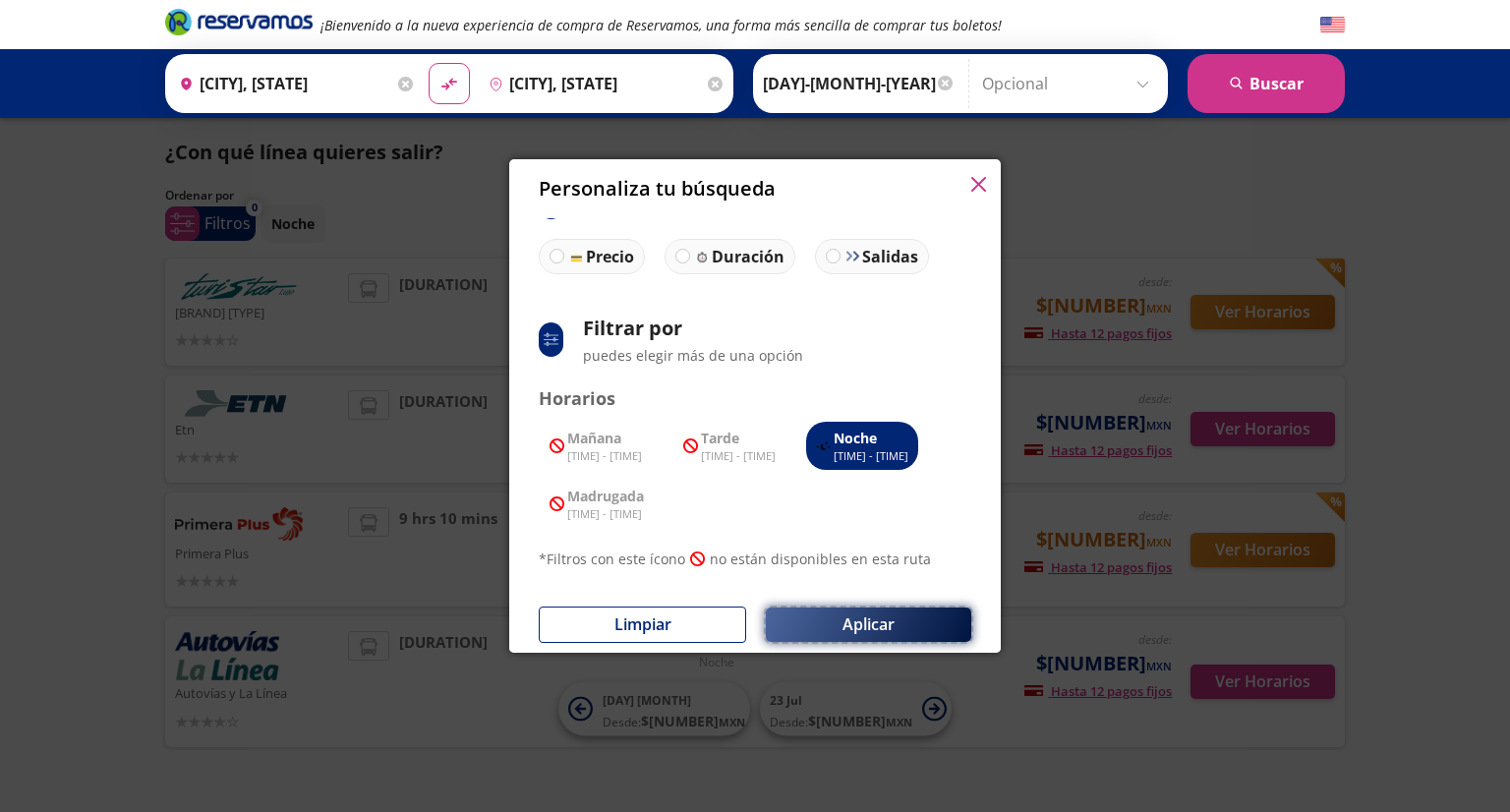 click on "Aplicar" at bounding box center [868, 624] 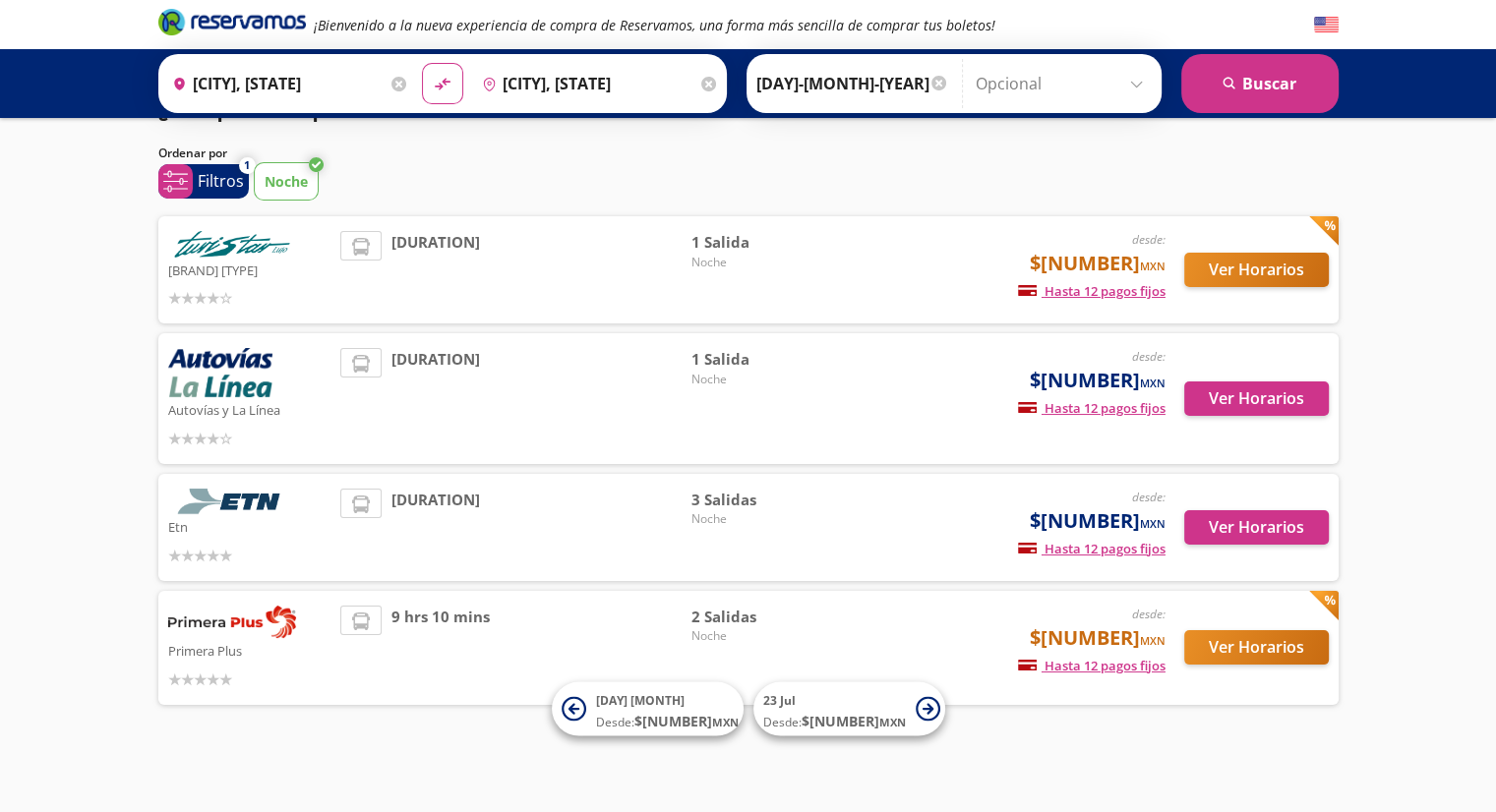 scroll, scrollTop: 43, scrollLeft: 0, axis: vertical 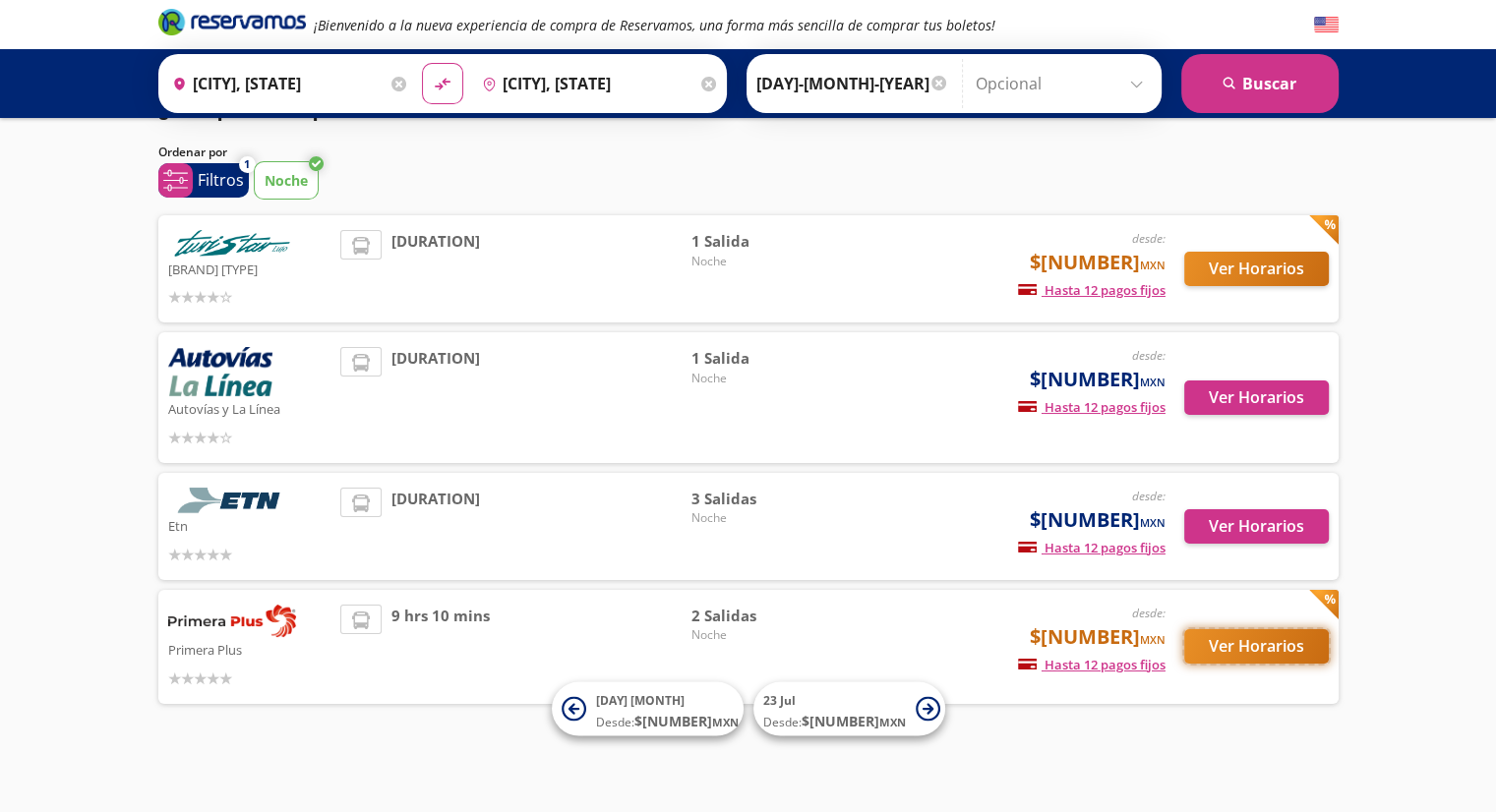 click on "Ver Horarios" at bounding box center [1256, 268] 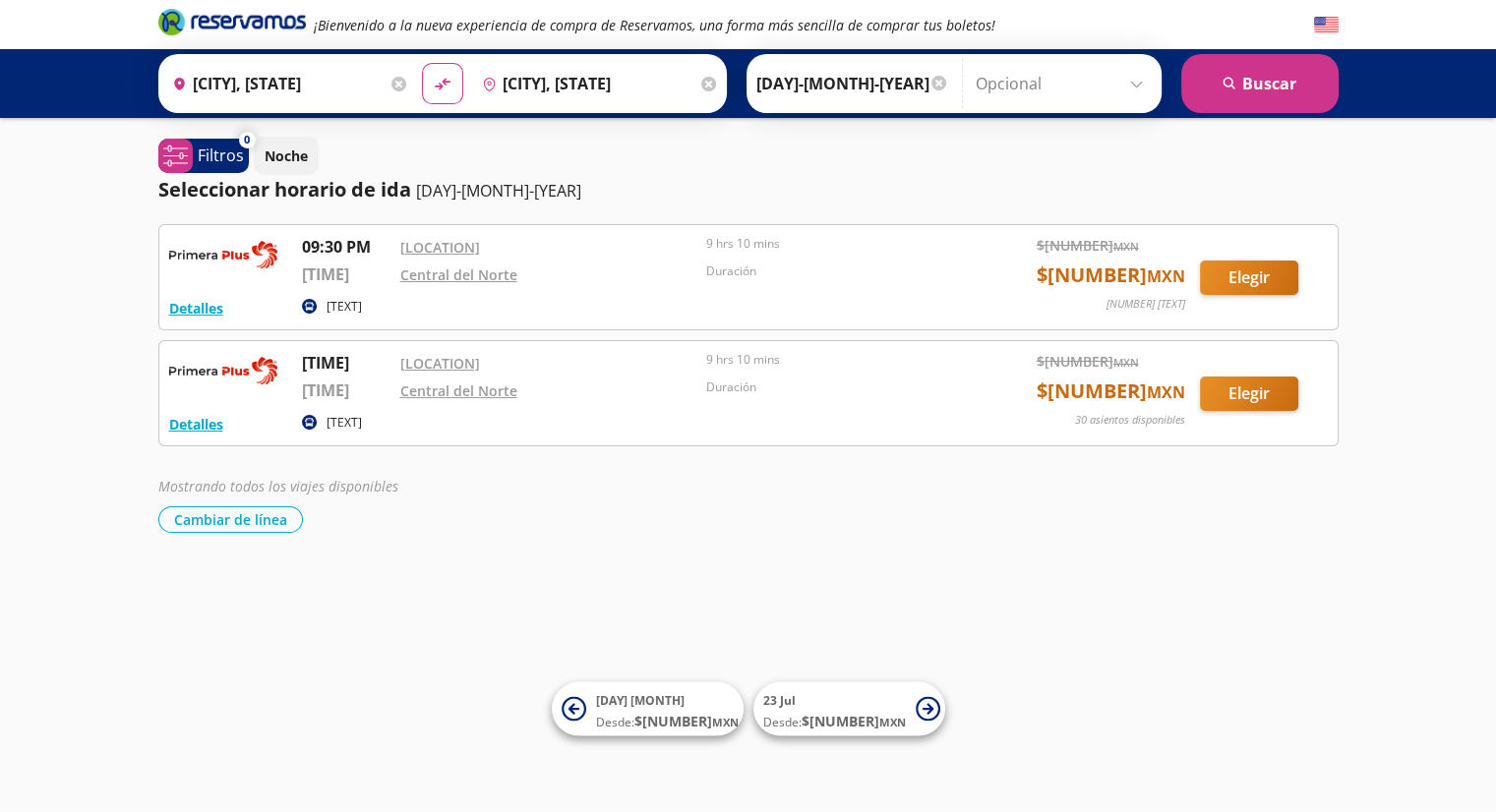 scroll, scrollTop: 0, scrollLeft: 0, axis: both 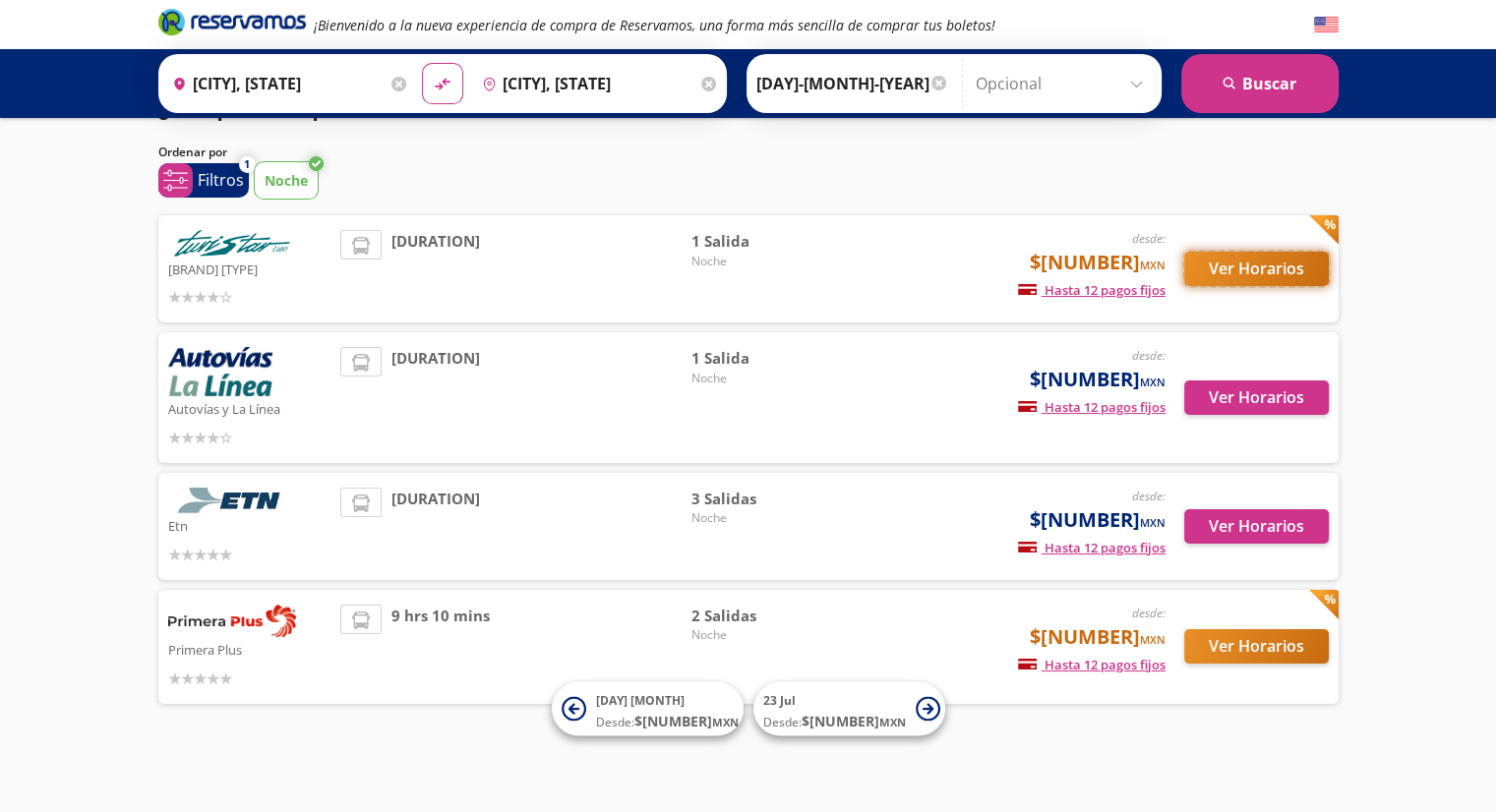 click on "Ver Horarios" at bounding box center [1256, 268] 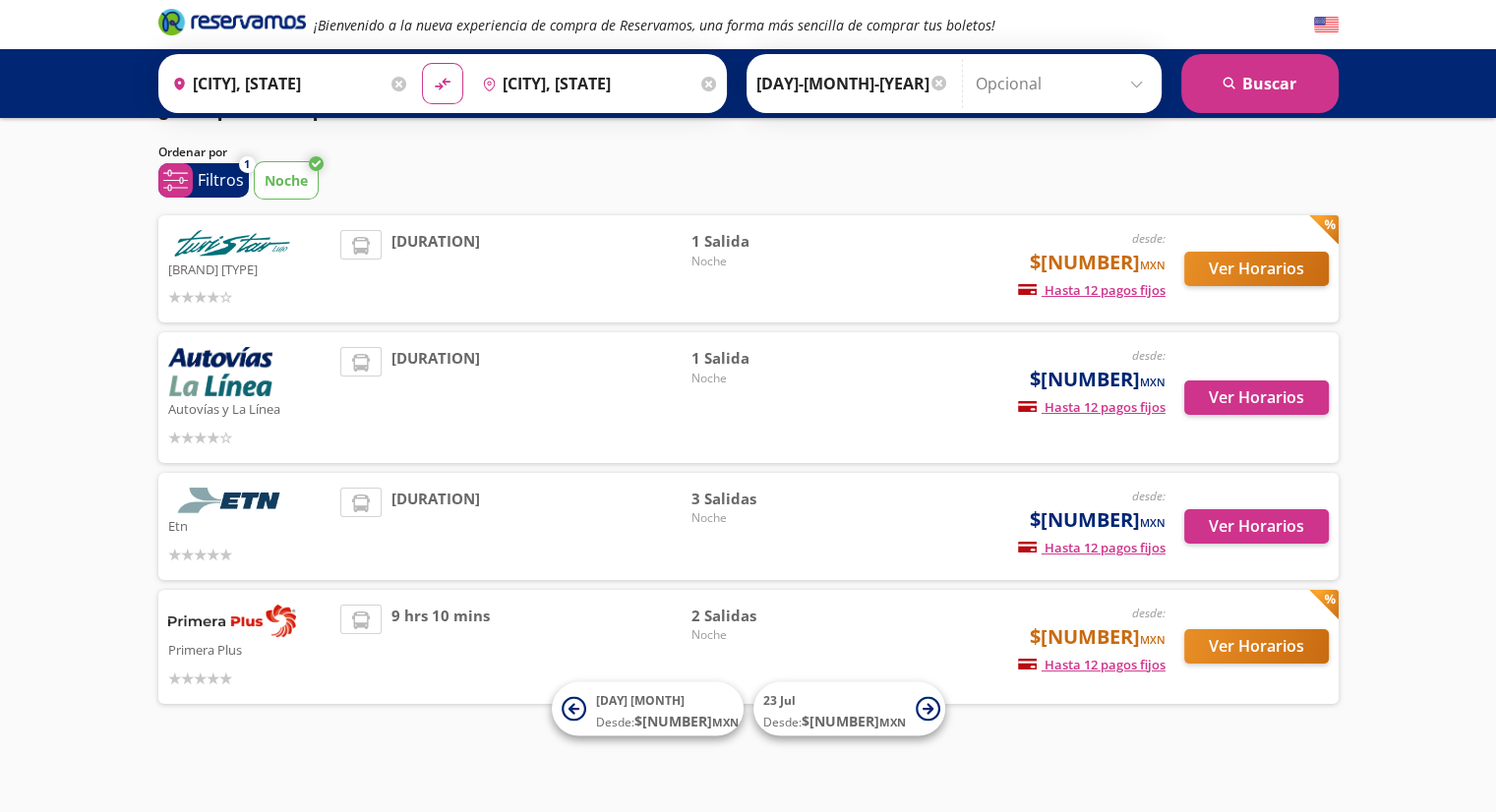scroll, scrollTop: 0, scrollLeft: 0, axis: both 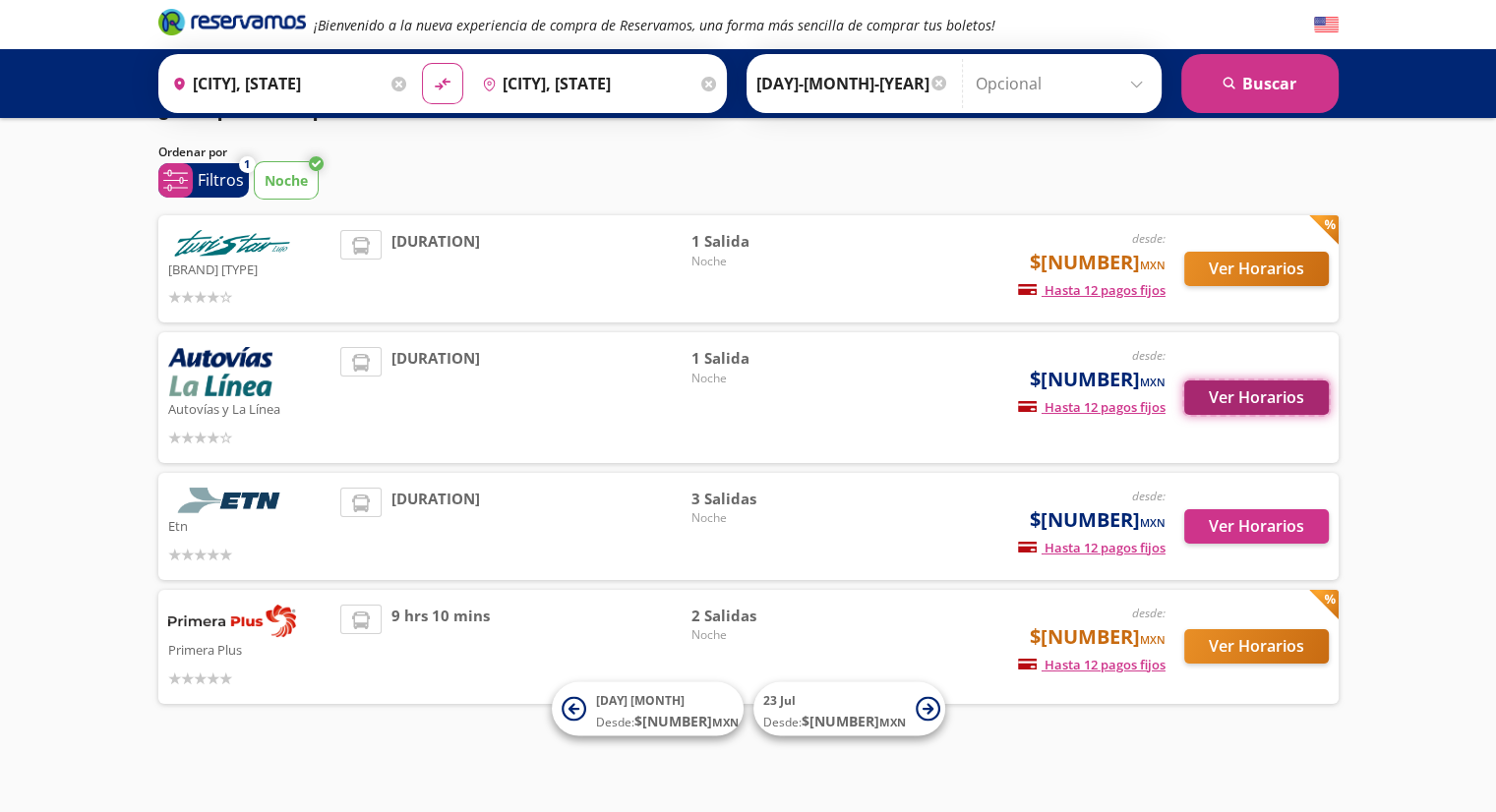 click on "Ver Horarios" at bounding box center (1256, 397) 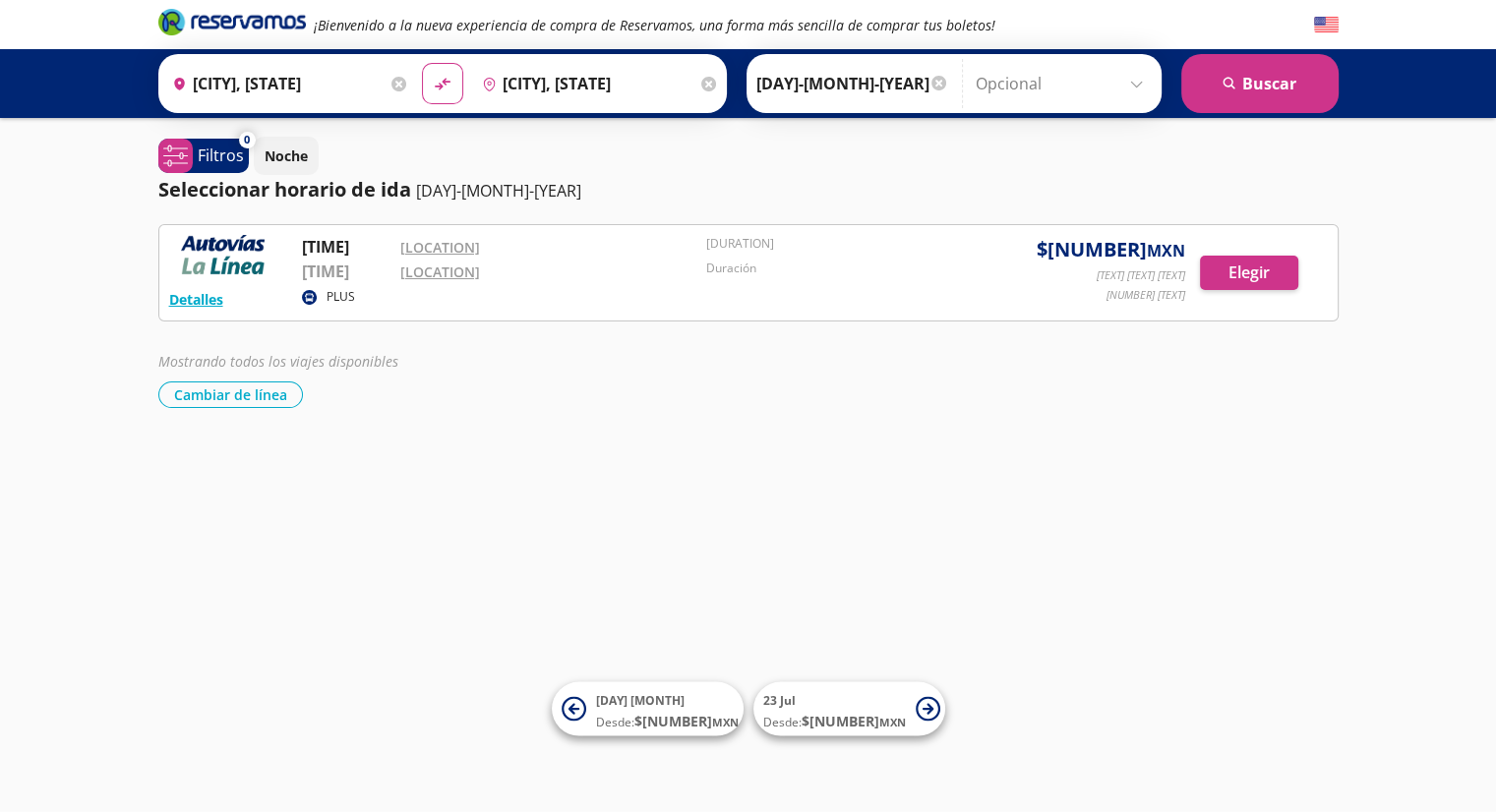 scroll, scrollTop: 0, scrollLeft: 0, axis: both 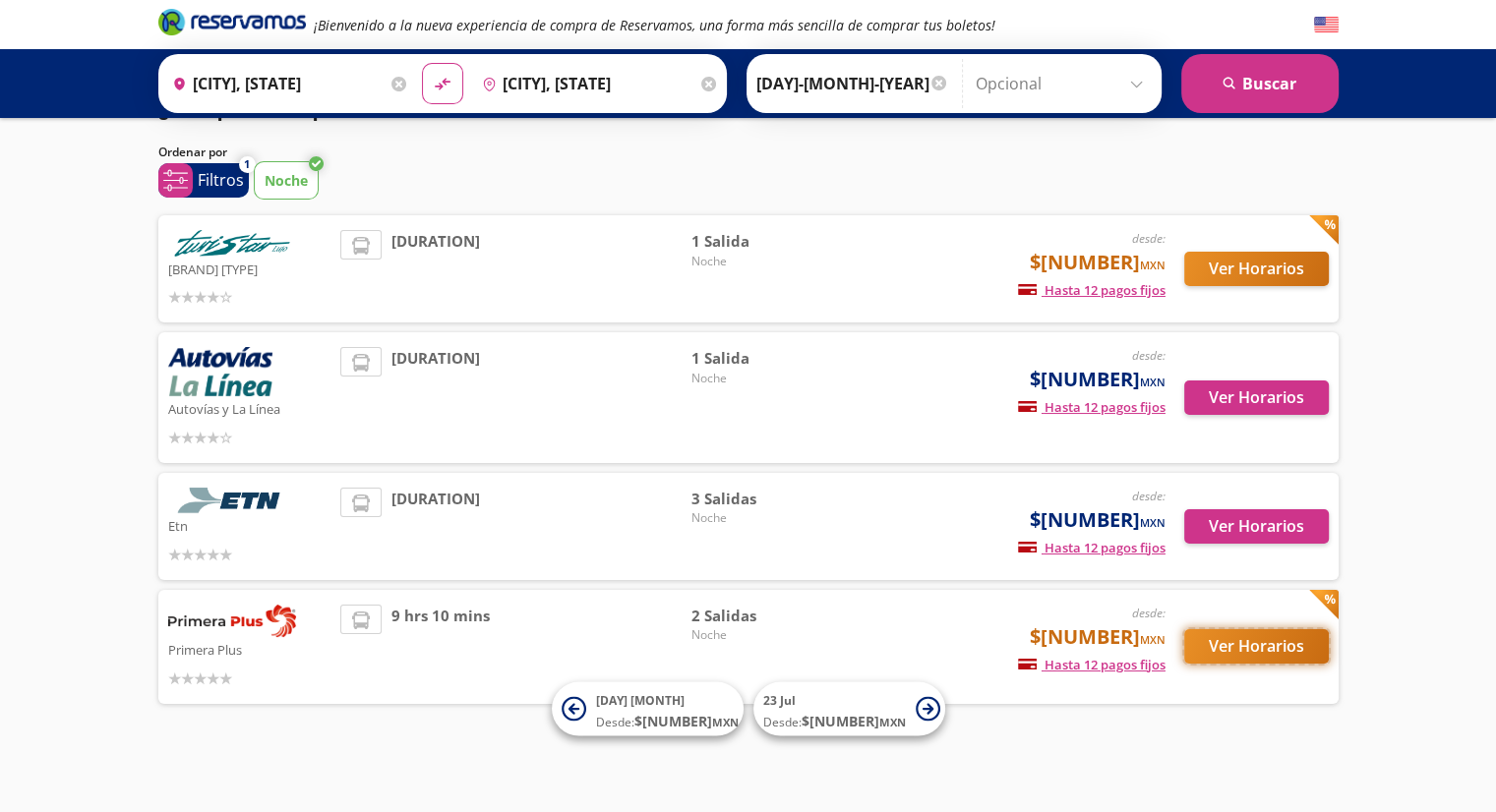 click on "Ver Horarios" at bounding box center (1256, 268) 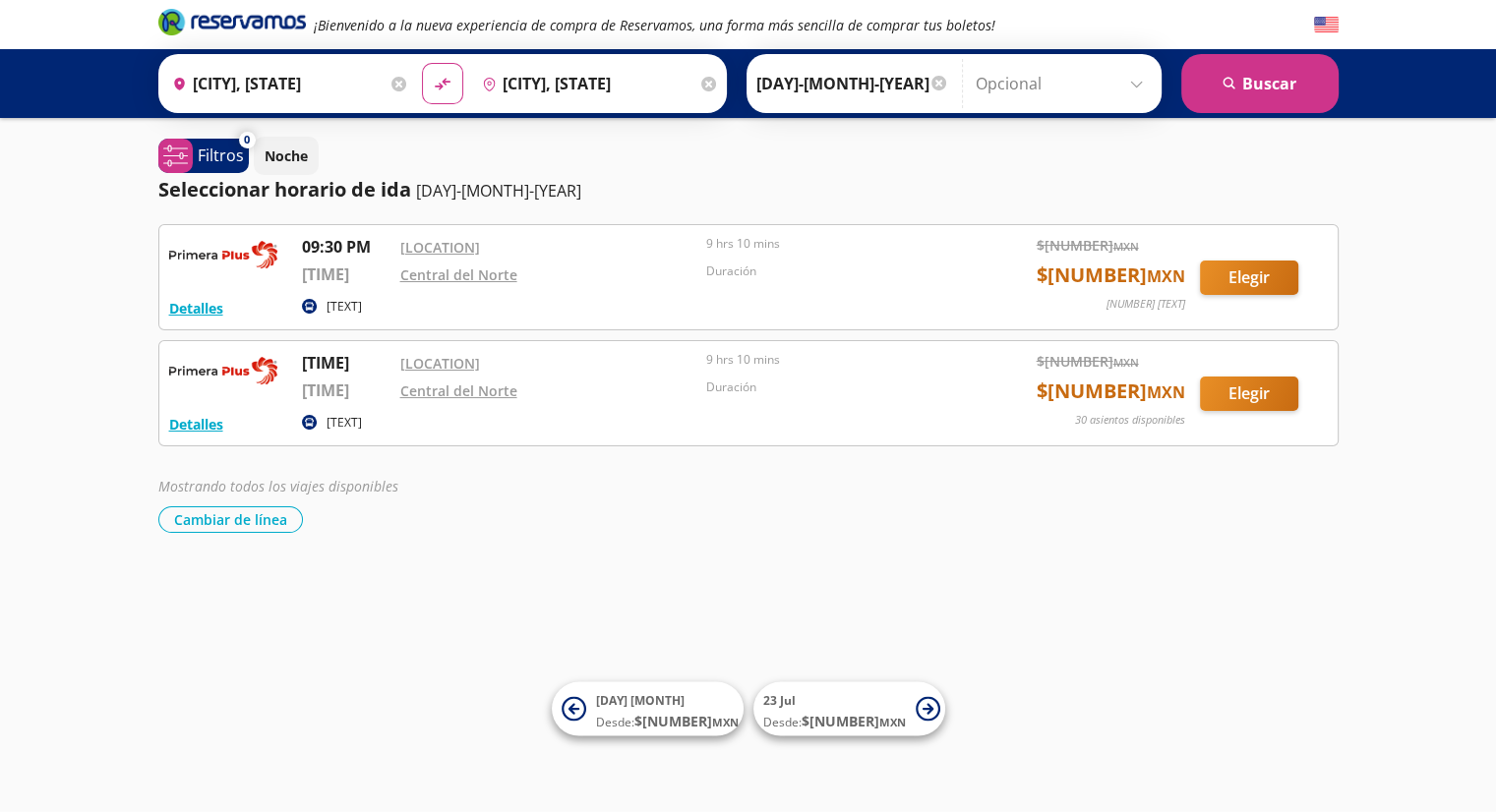 scroll, scrollTop: 0, scrollLeft: 0, axis: both 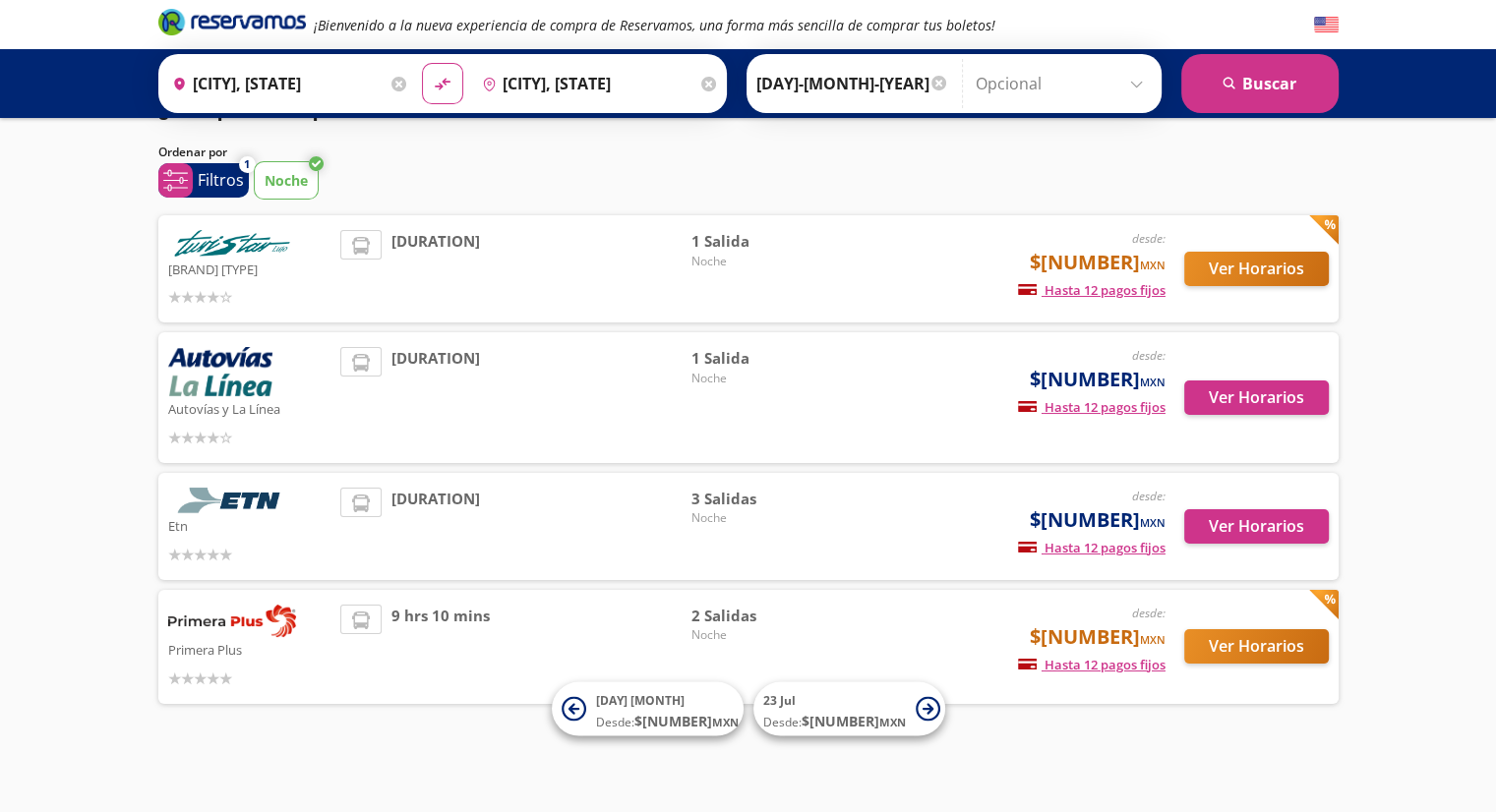 click at bounding box center [938, 83] 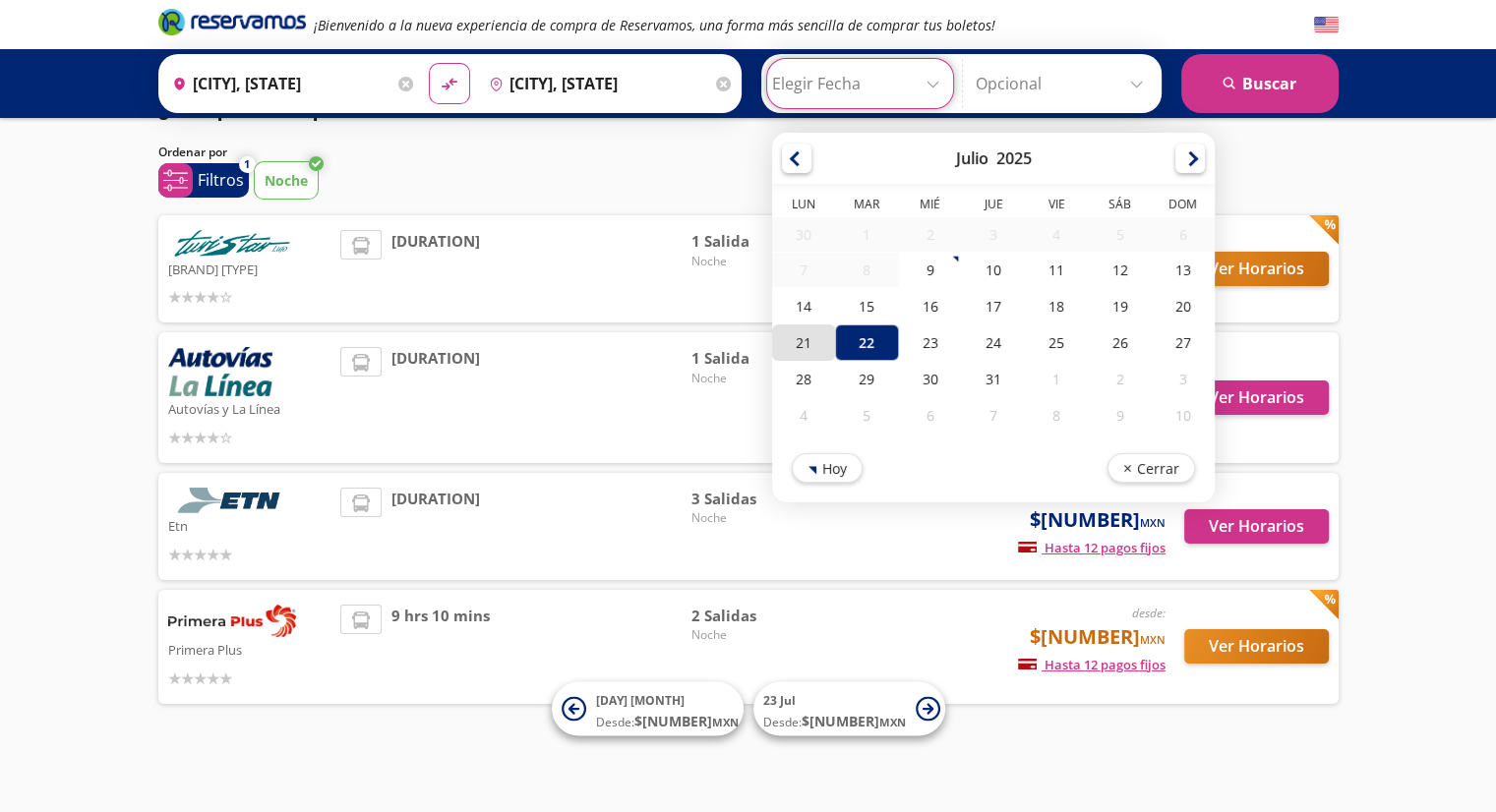 click on "21" at bounding box center [804, 342] 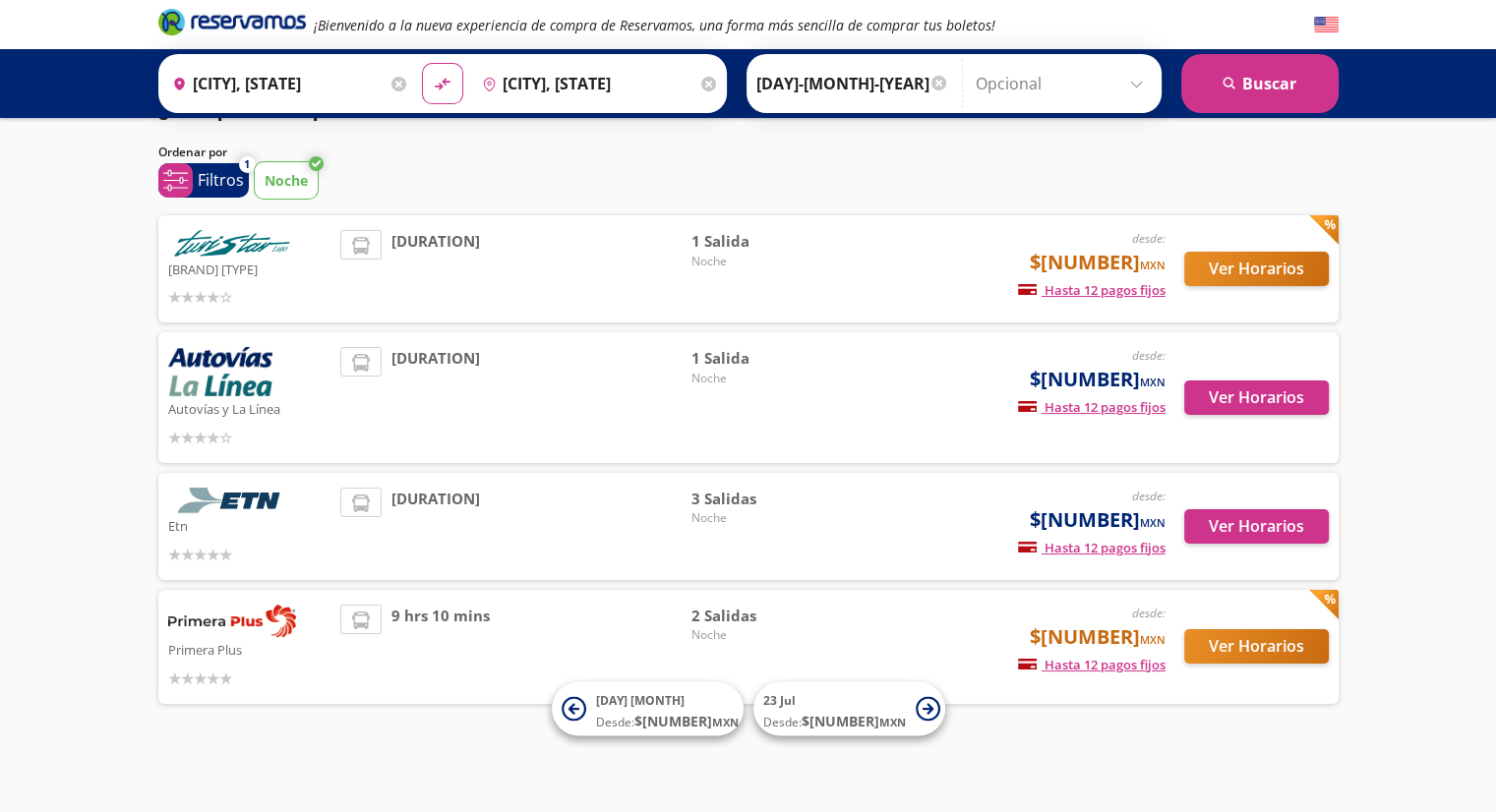 click at bounding box center (1063, 84) 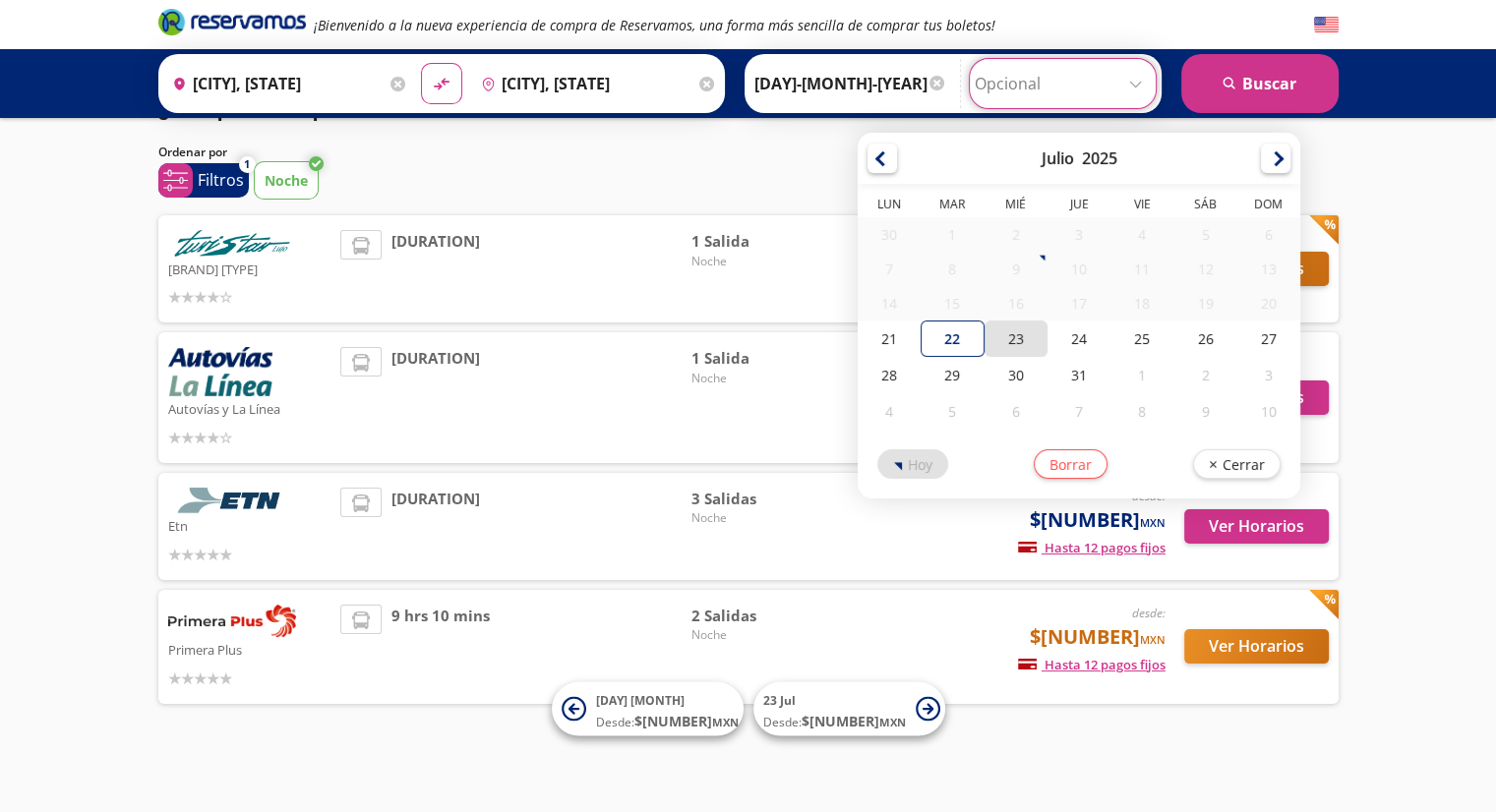 click on "23" at bounding box center (1016, 338) 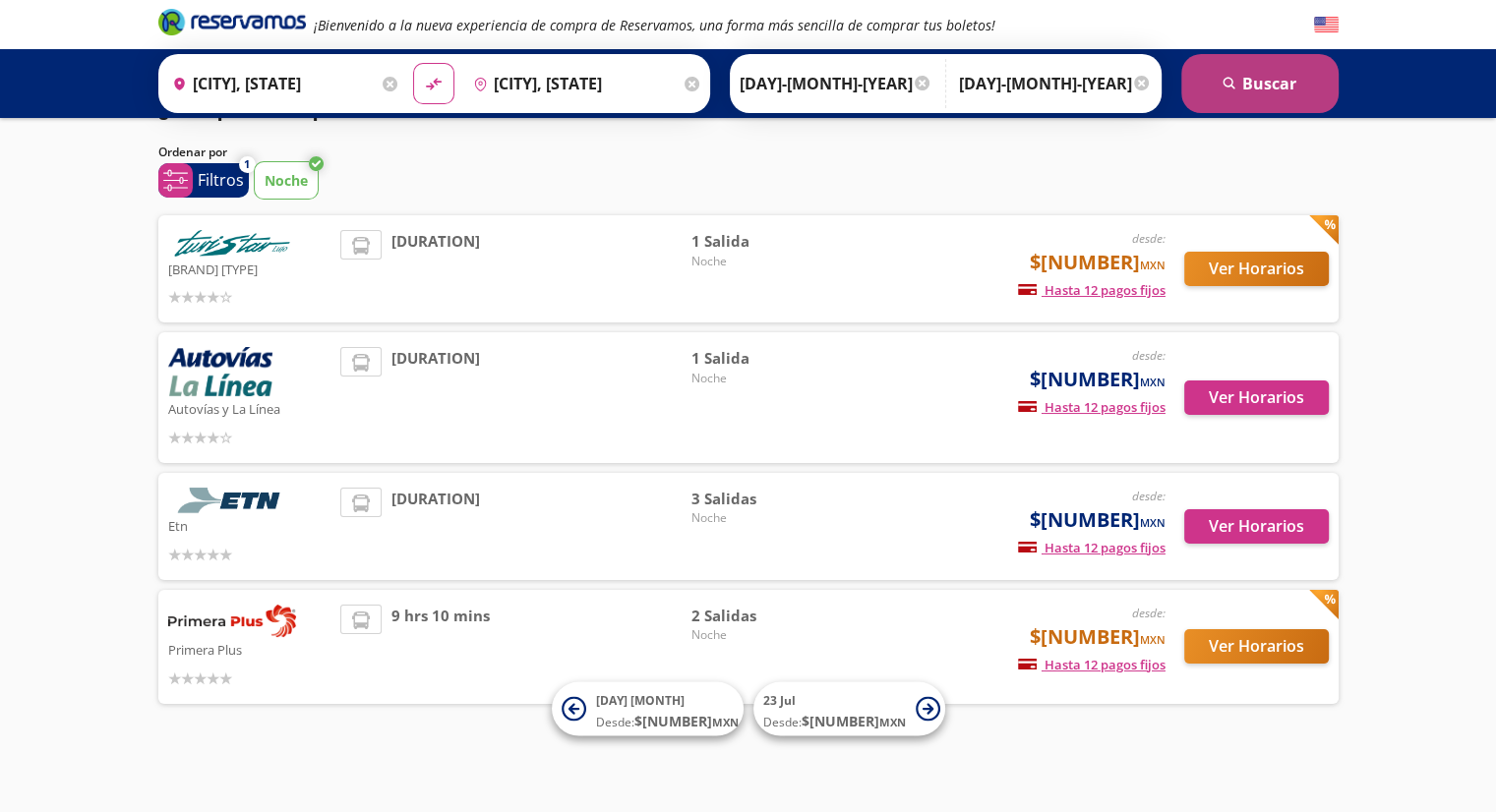click on "search
Buscar" at bounding box center [1260, 84] 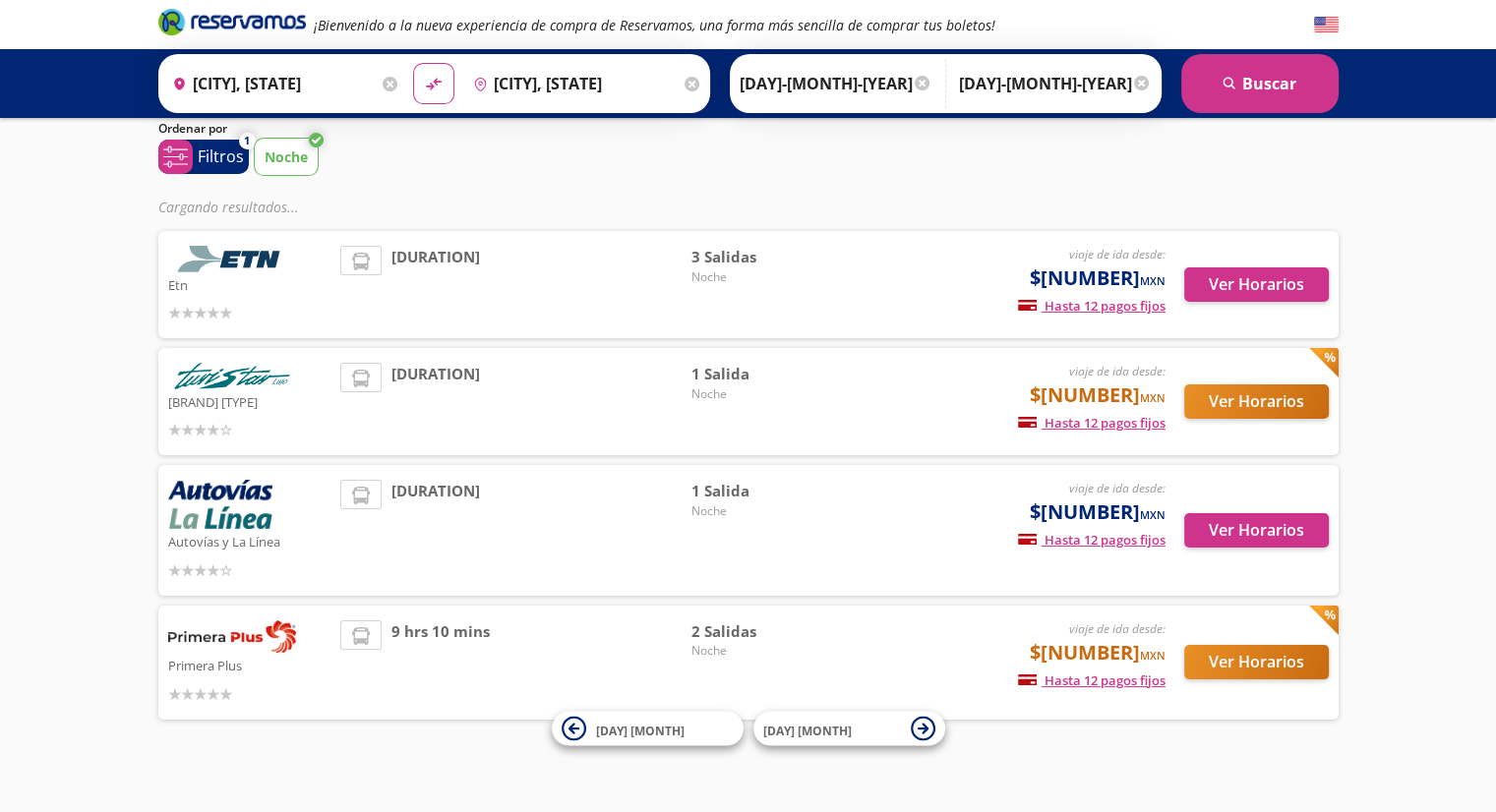 scroll, scrollTop: 83, scrollLeft: 0, axis: vertical 